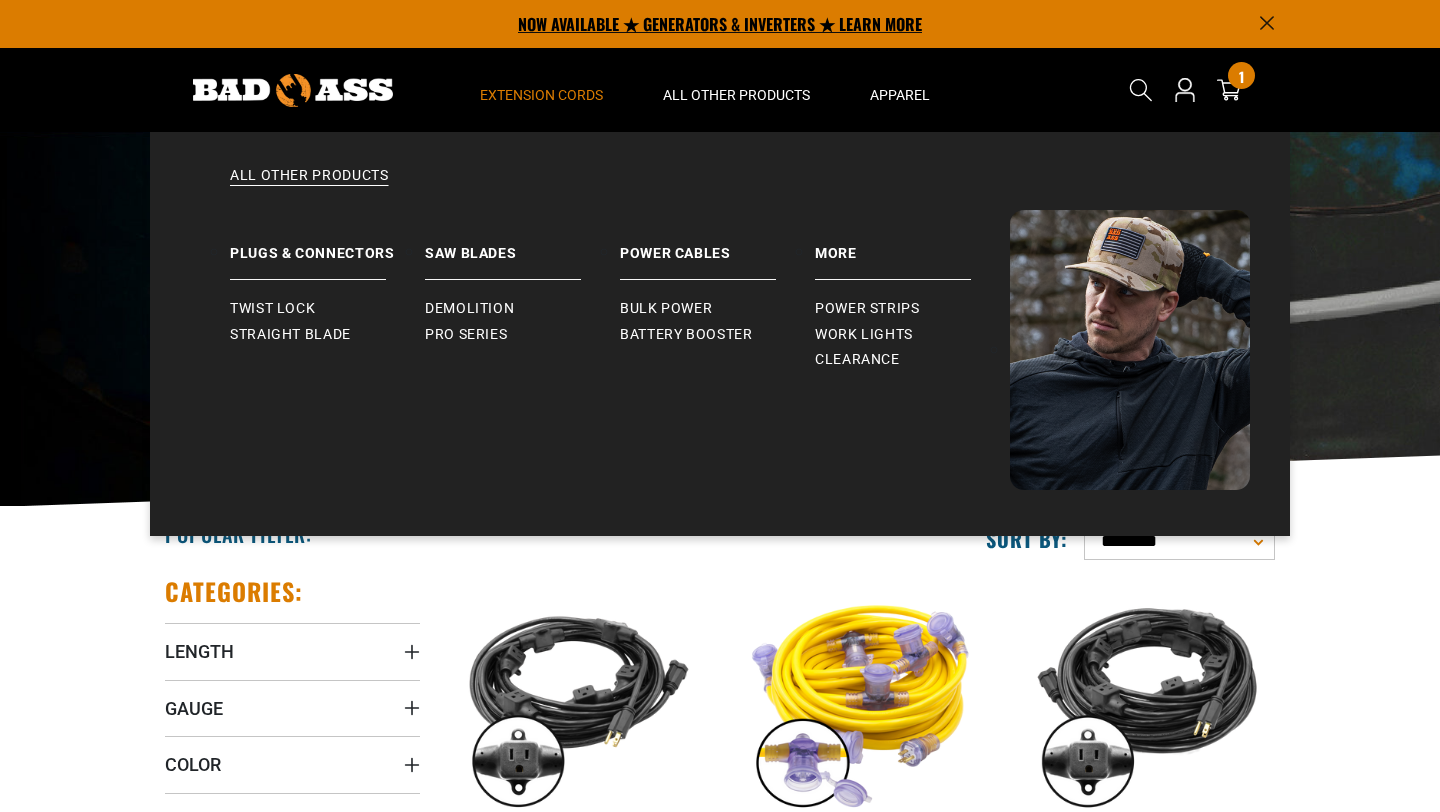scroll, scrollTop: 0, scrollLeft: 0, axis: both 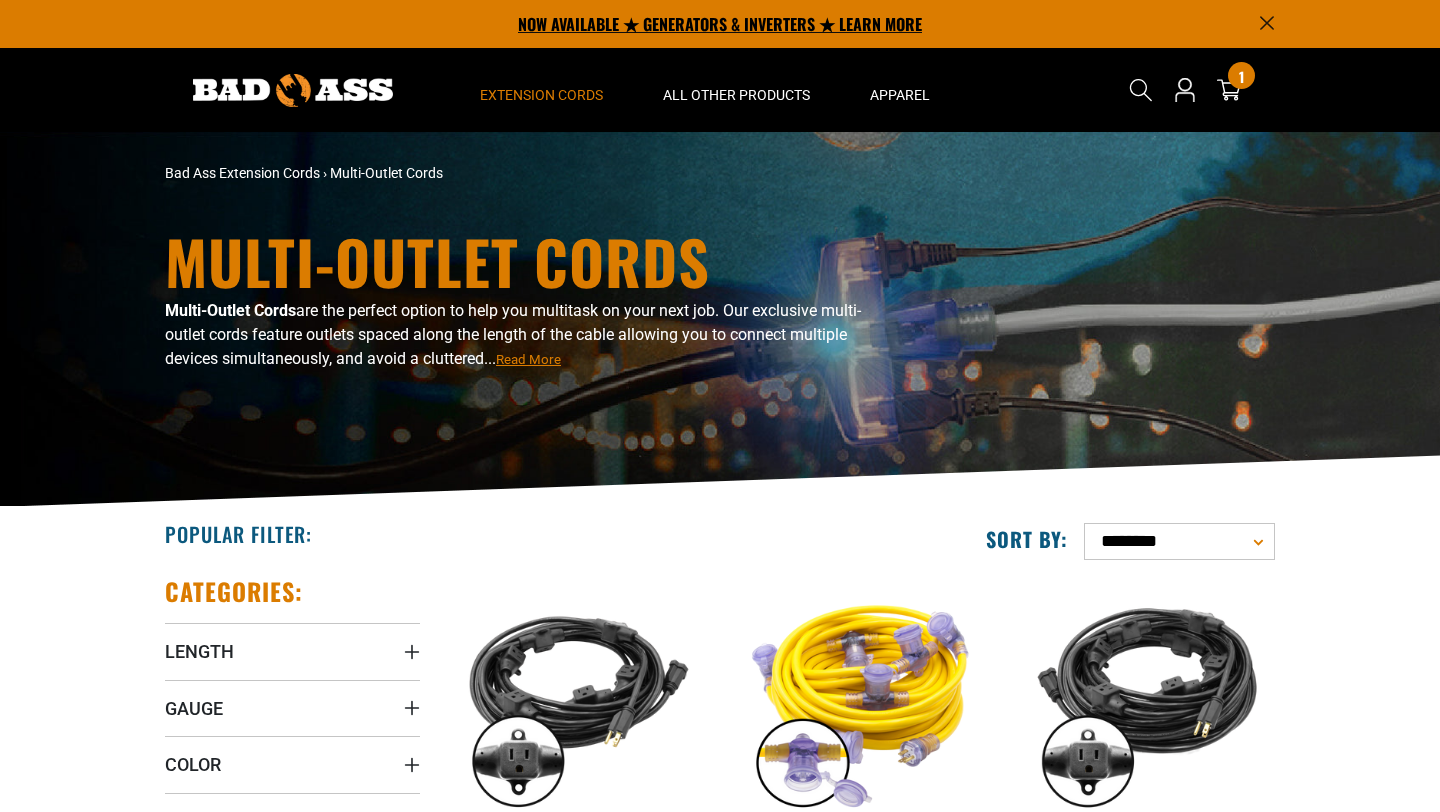 click on "NOW AVAILABLE ★ GENERATORS & INVERTERS ★ LEARN MORE" at bounding box center [720, 24] 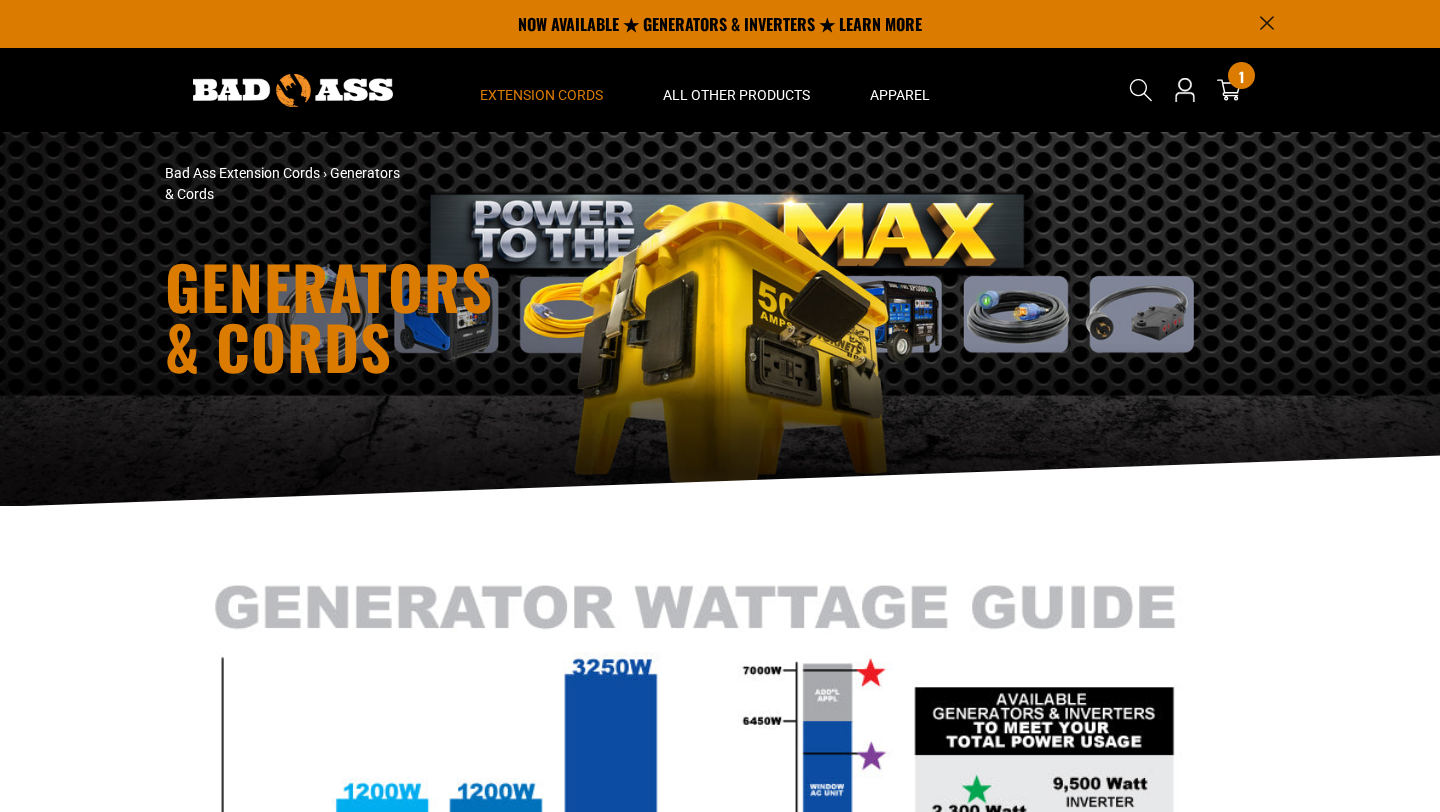 scroll, scrollTop: 0, scrollLeft: 0, axis: both 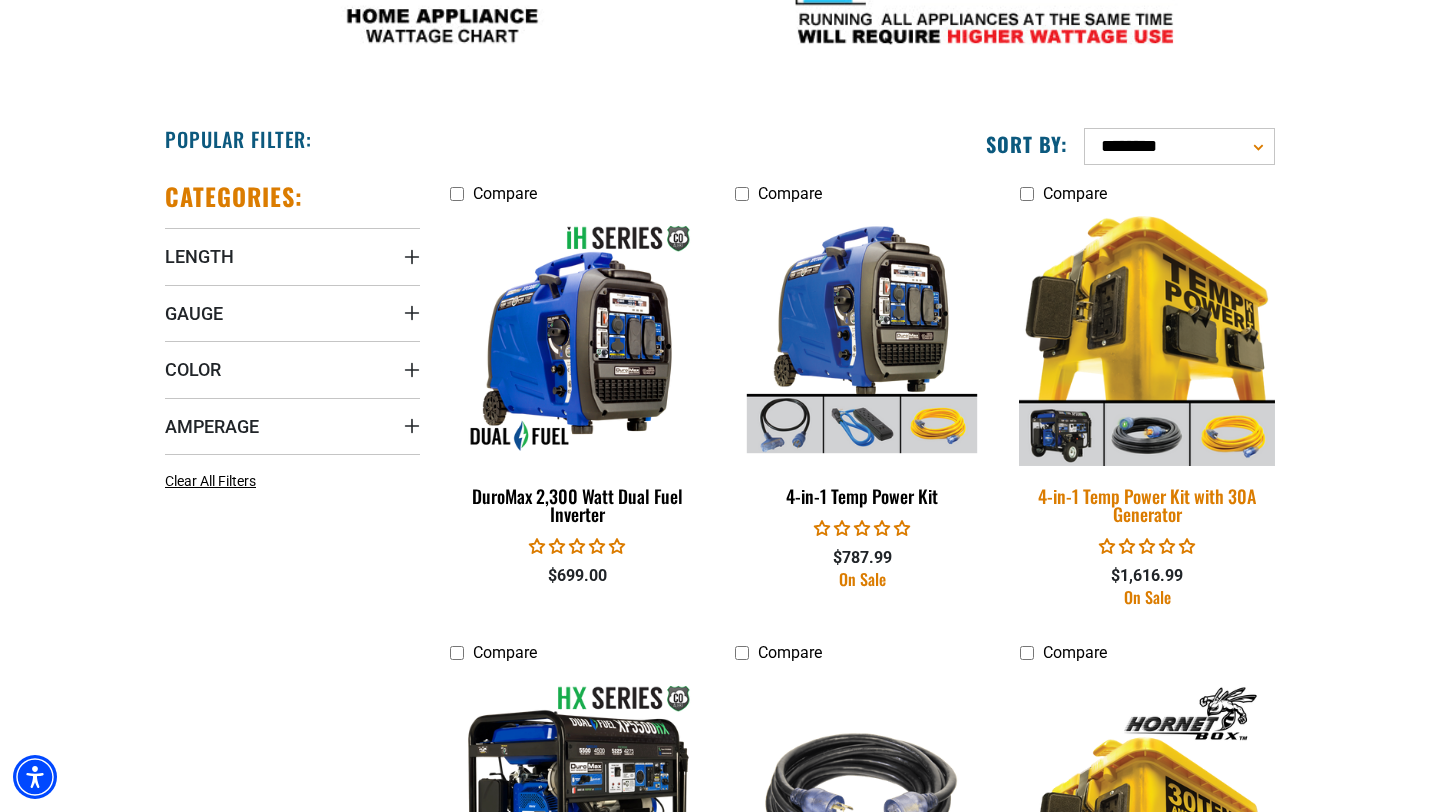 click at bounding box center (1147, 338) 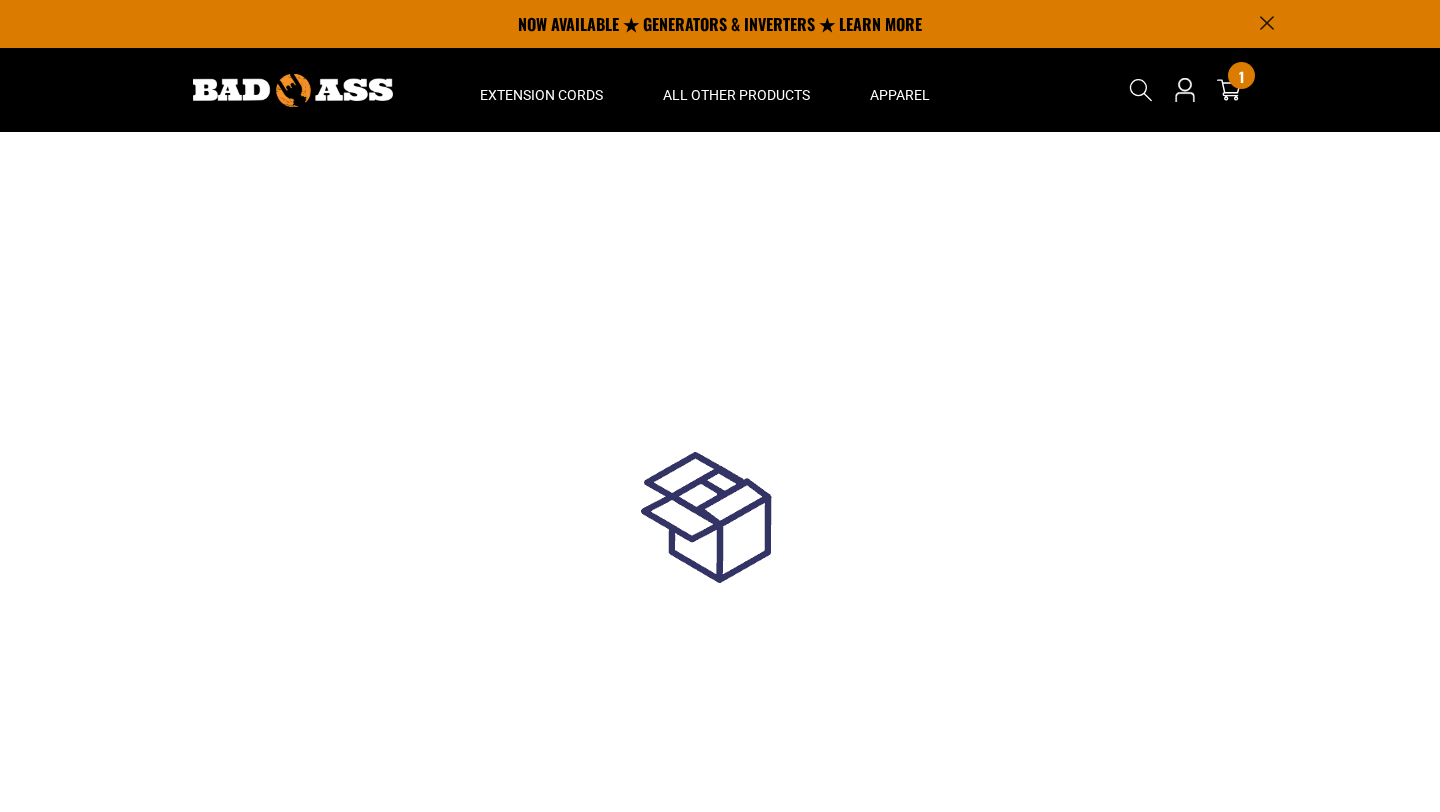 scroll, scrollTop: 0, scrollLeft: 0, axis: both 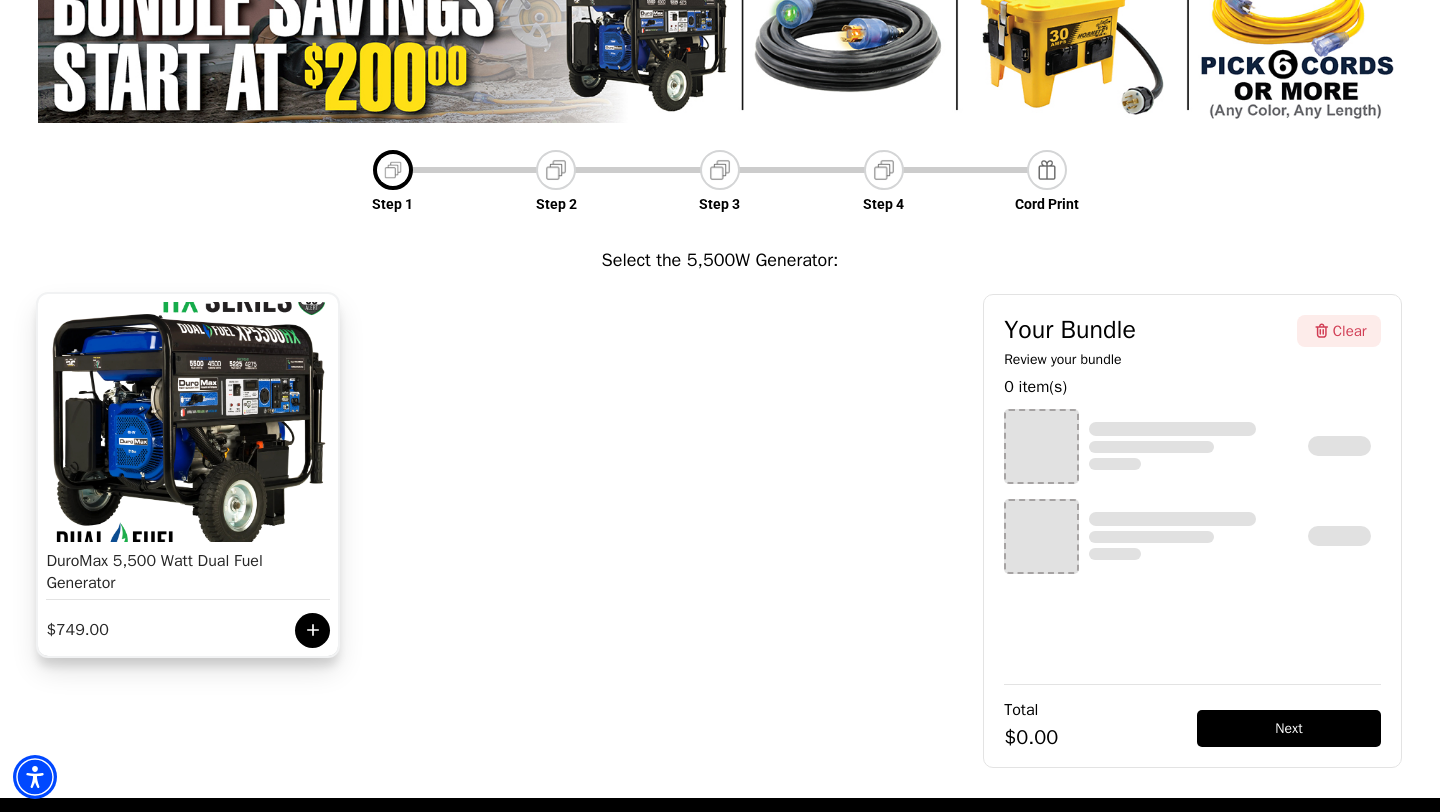 click at bounding box center (312, 630) 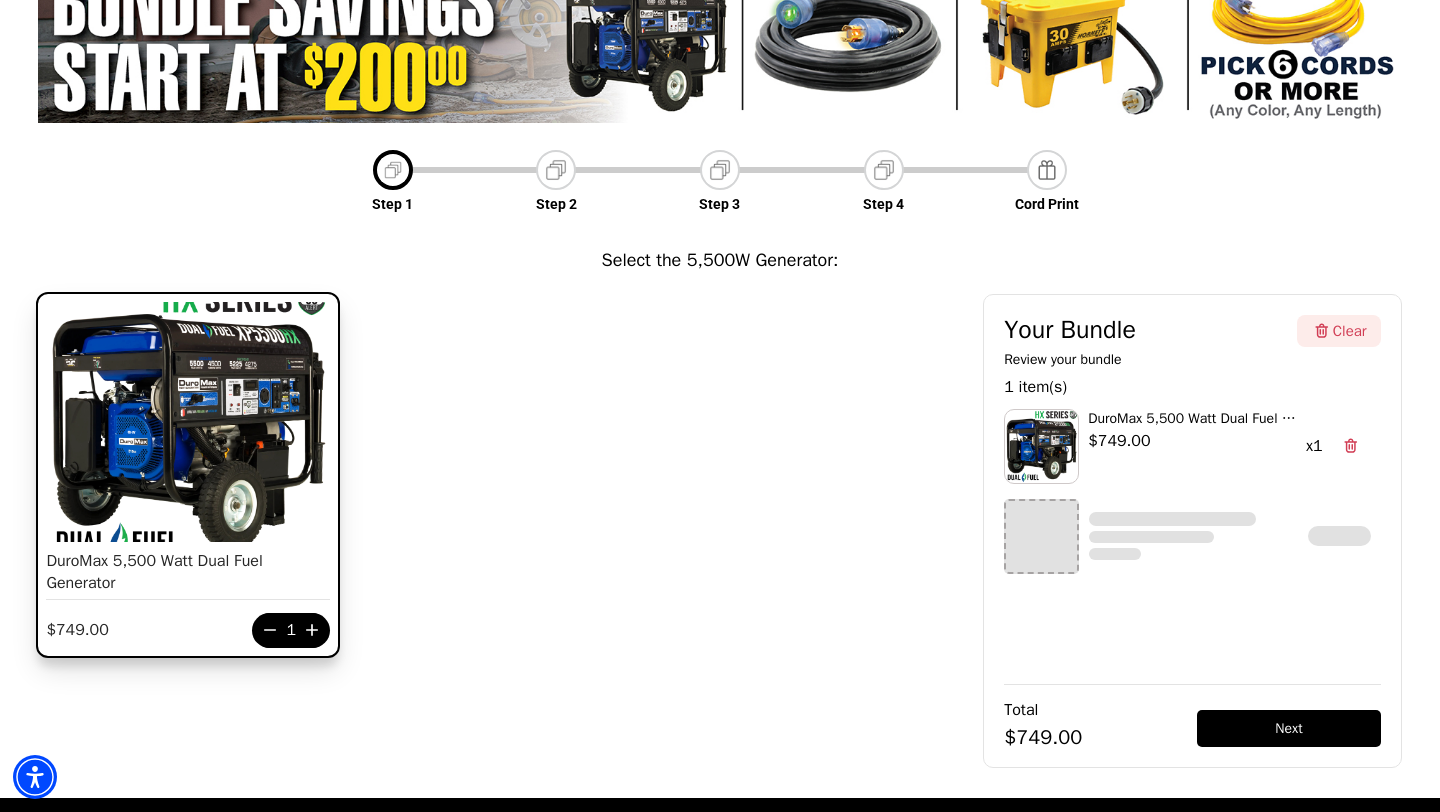 click on "Next" at bounding box center [1288, 728] 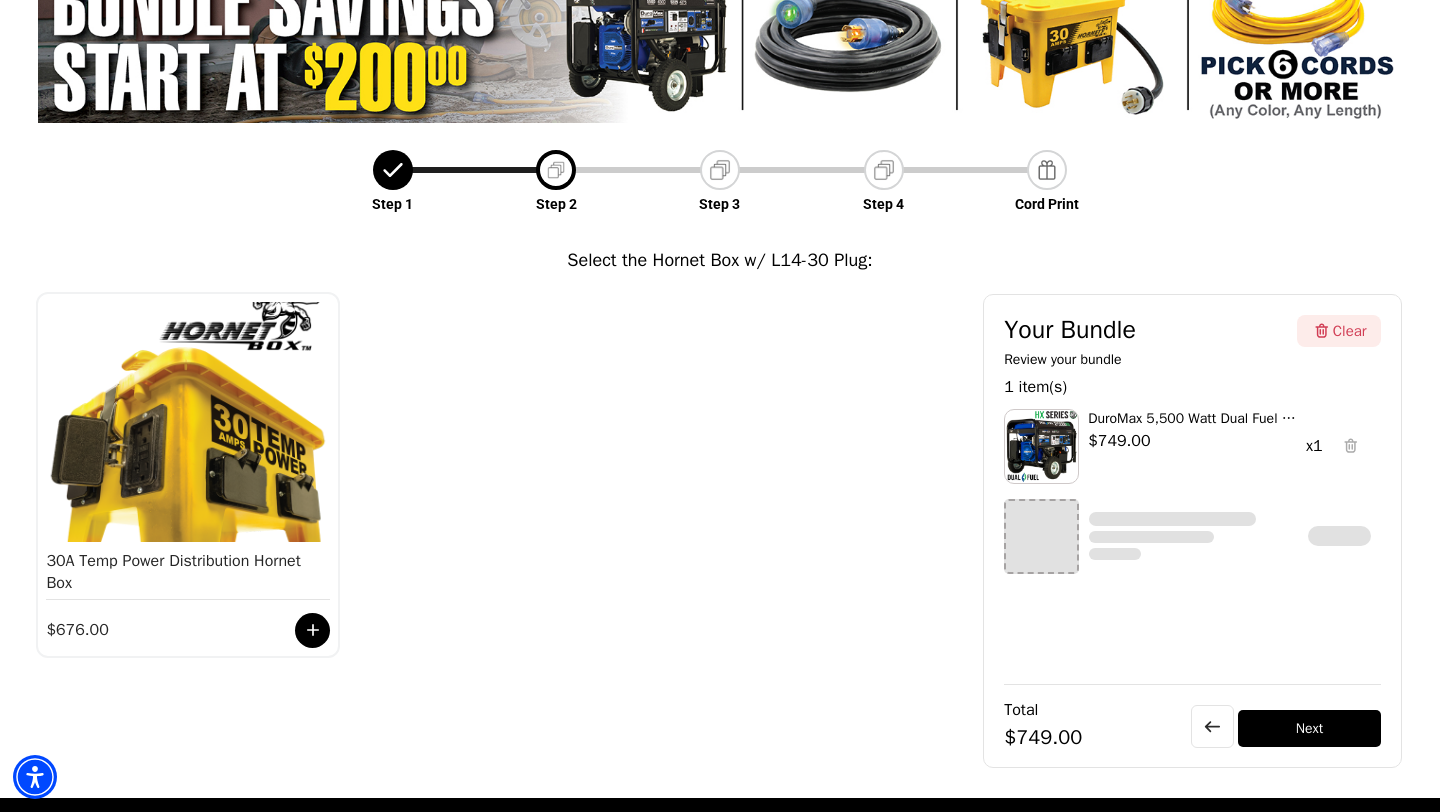 scroll, scrollTop: 70, scrollLeft: 0, axis: vertical 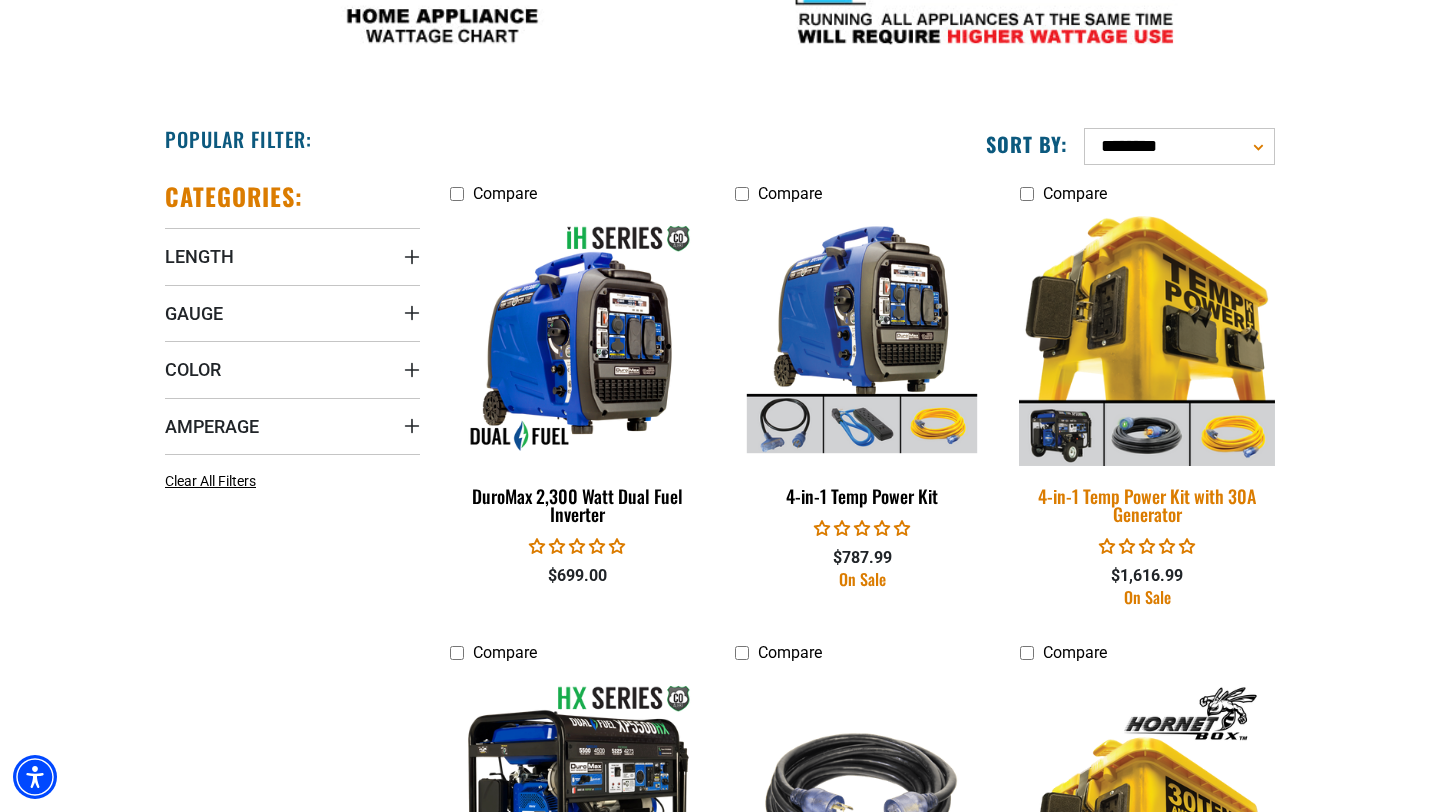 click at bounding box center (1147, 338) 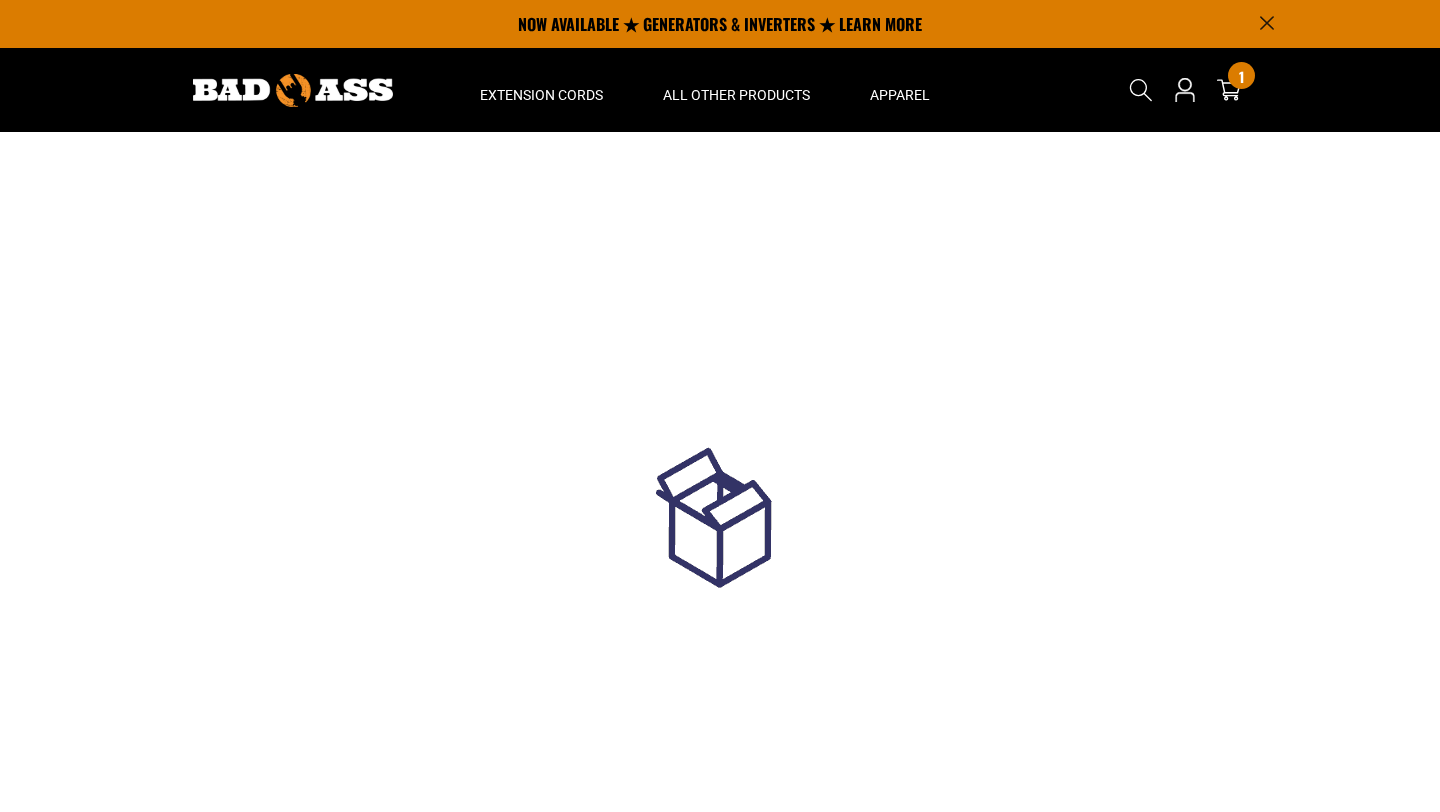 scroll, scrollTop: 0, scrollLeft: 0, axis: both 